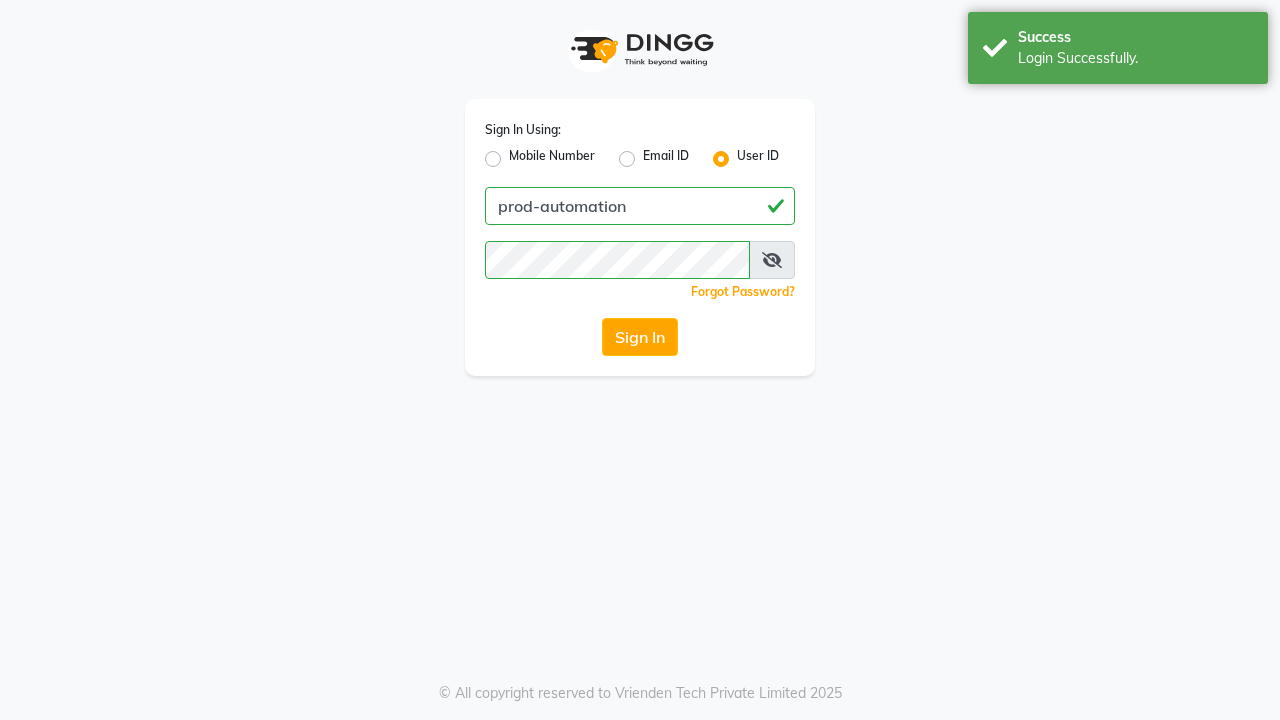 scroll, scrollTop: 0, scrollLeft: 0, axis: both 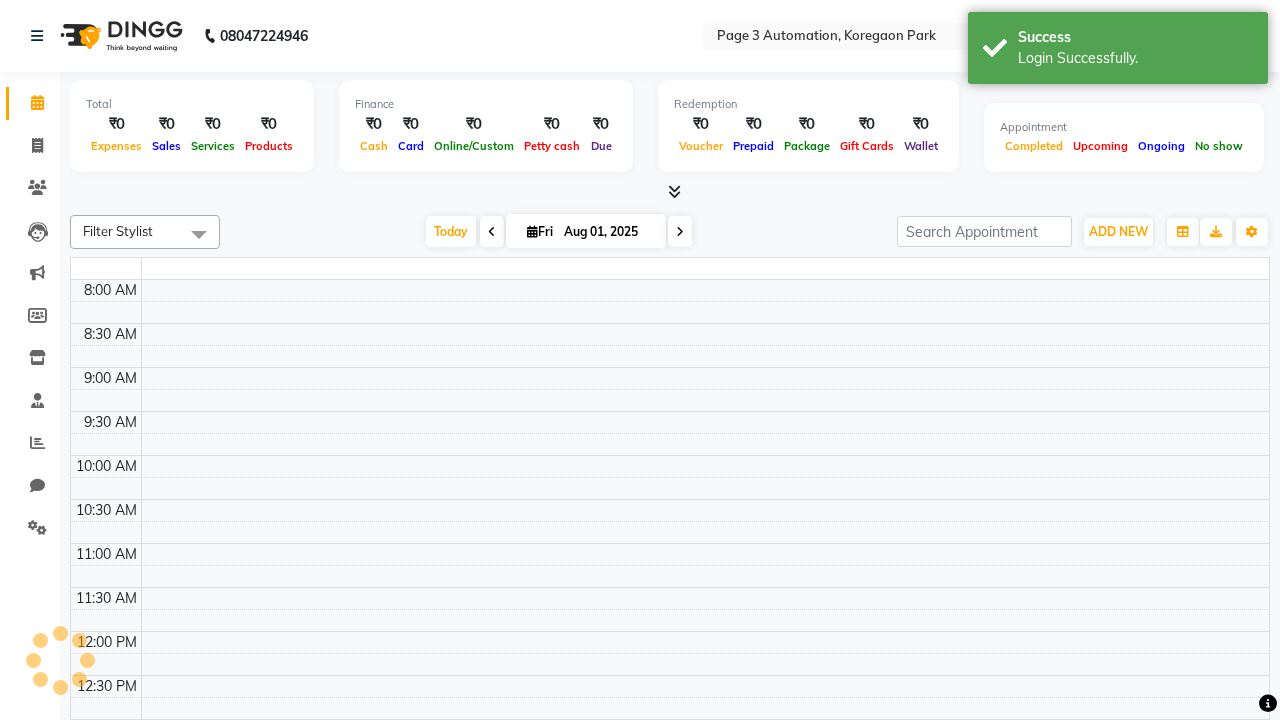 select on "en" 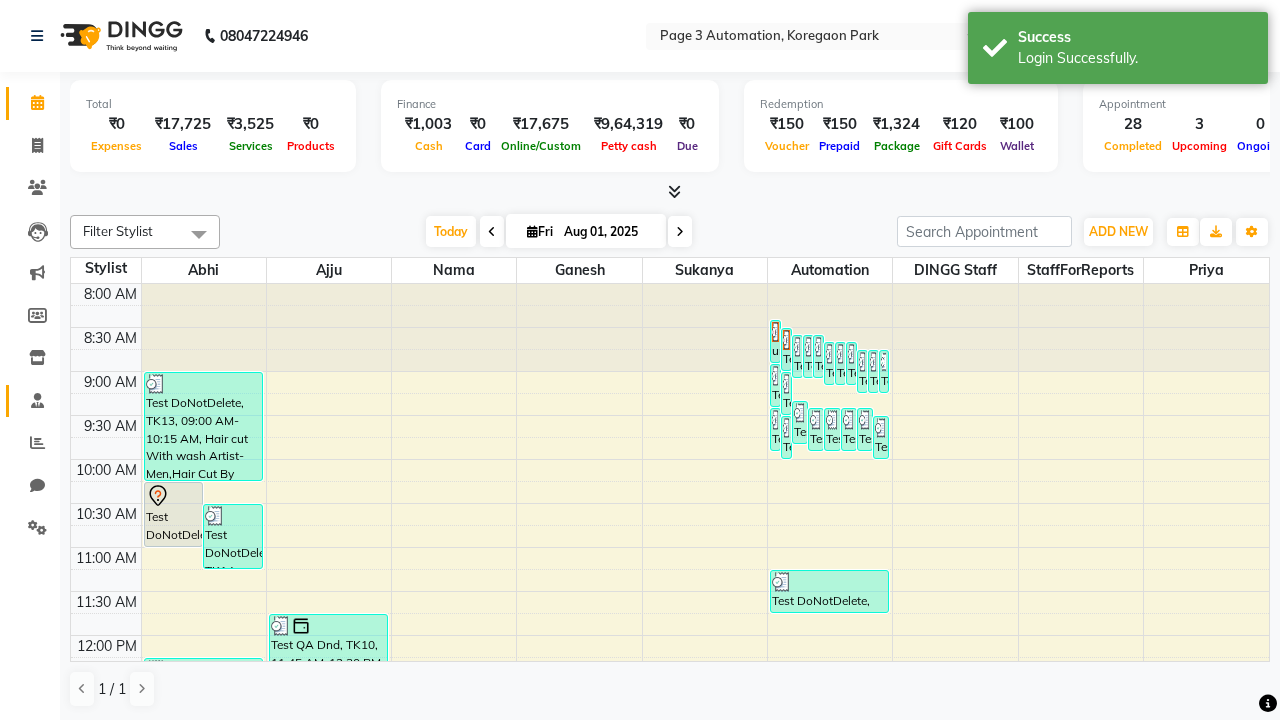 click 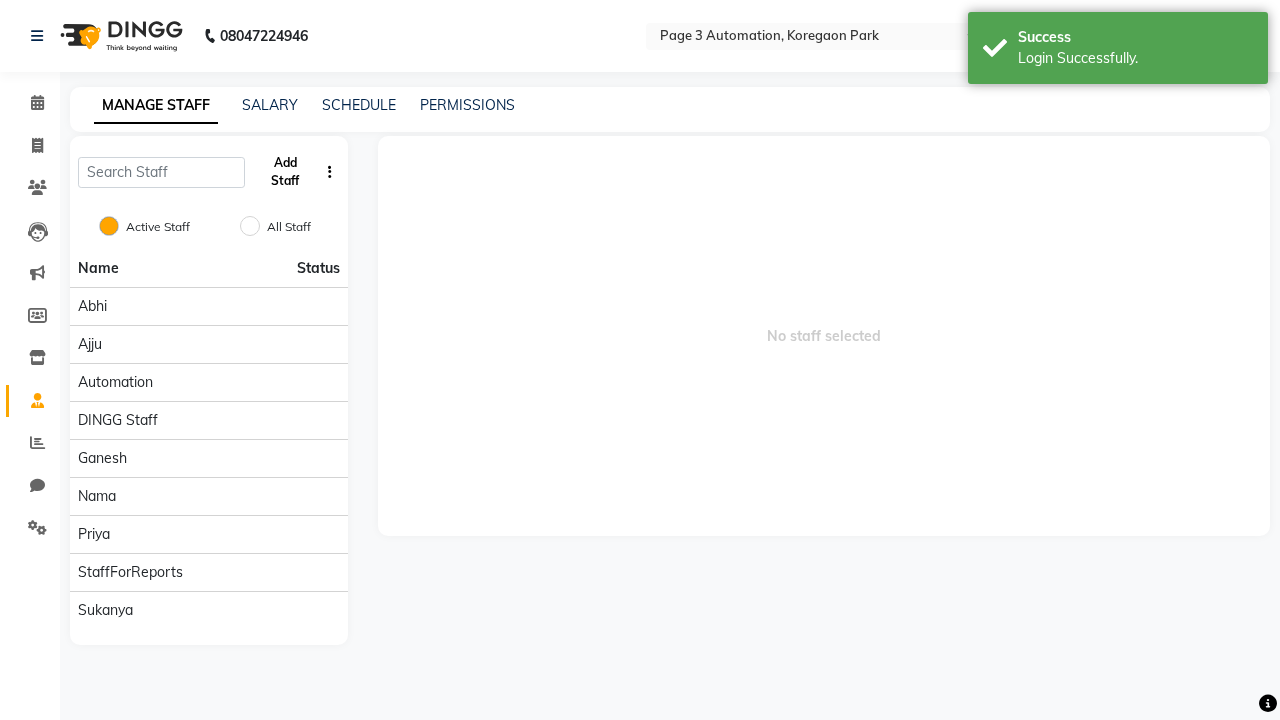 click on "Add Staff" 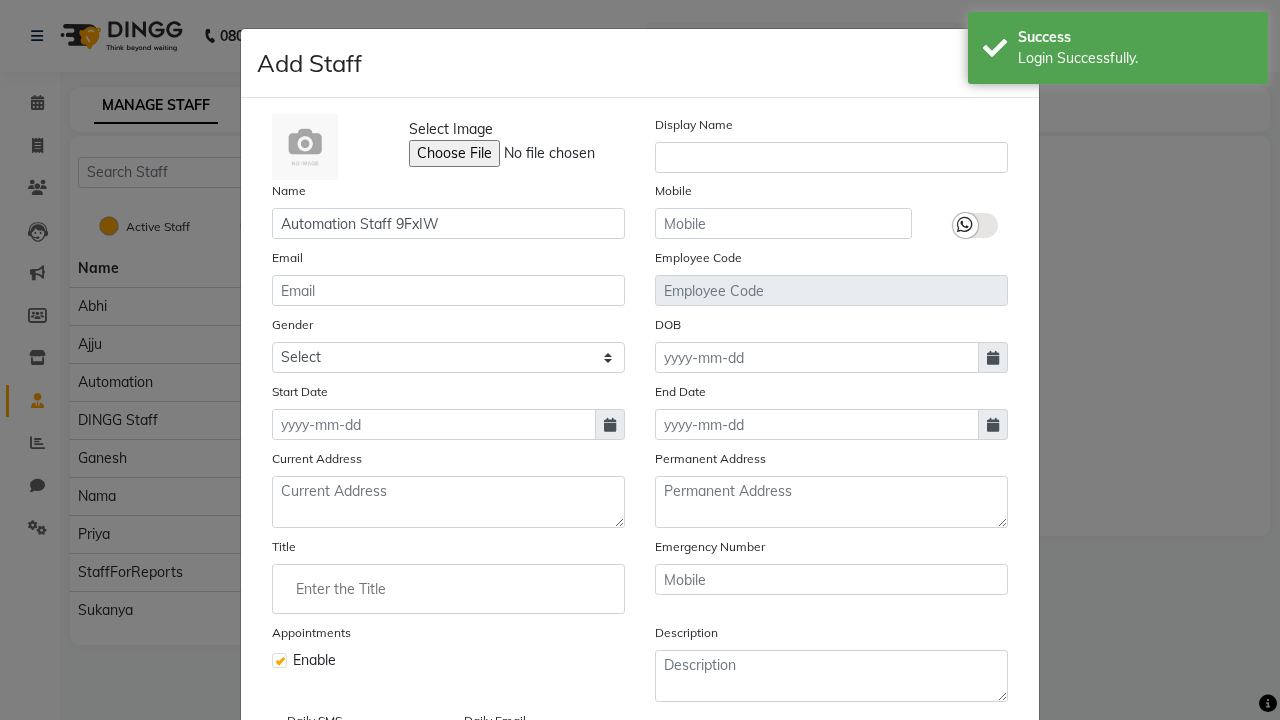 type on "Automation Staff 9FxIW" 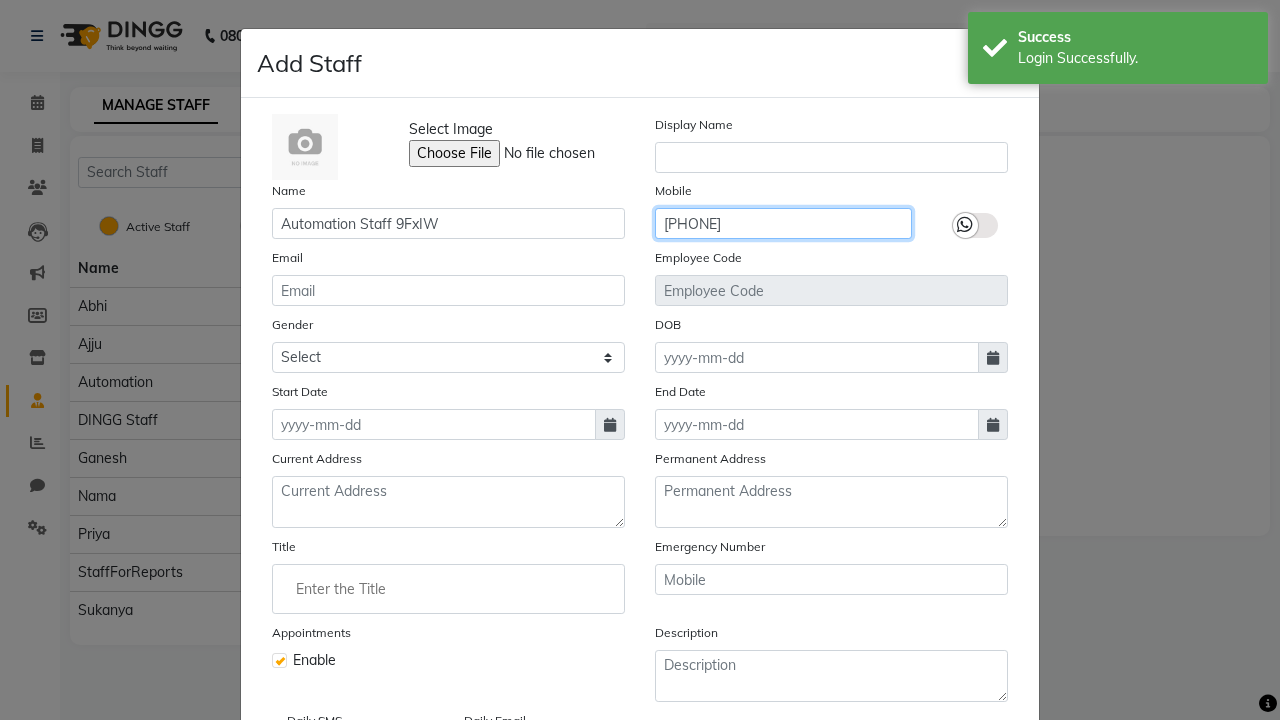 type on "[PHONE]" 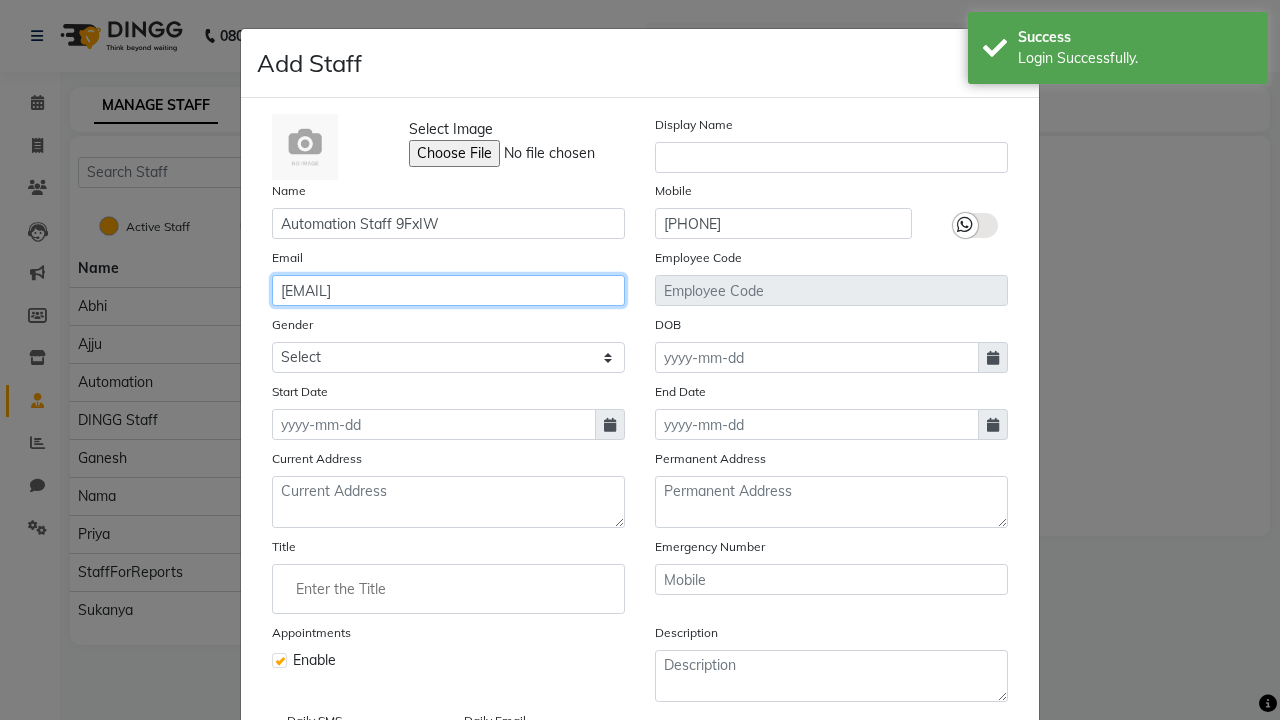 type on "[EMAIL]" 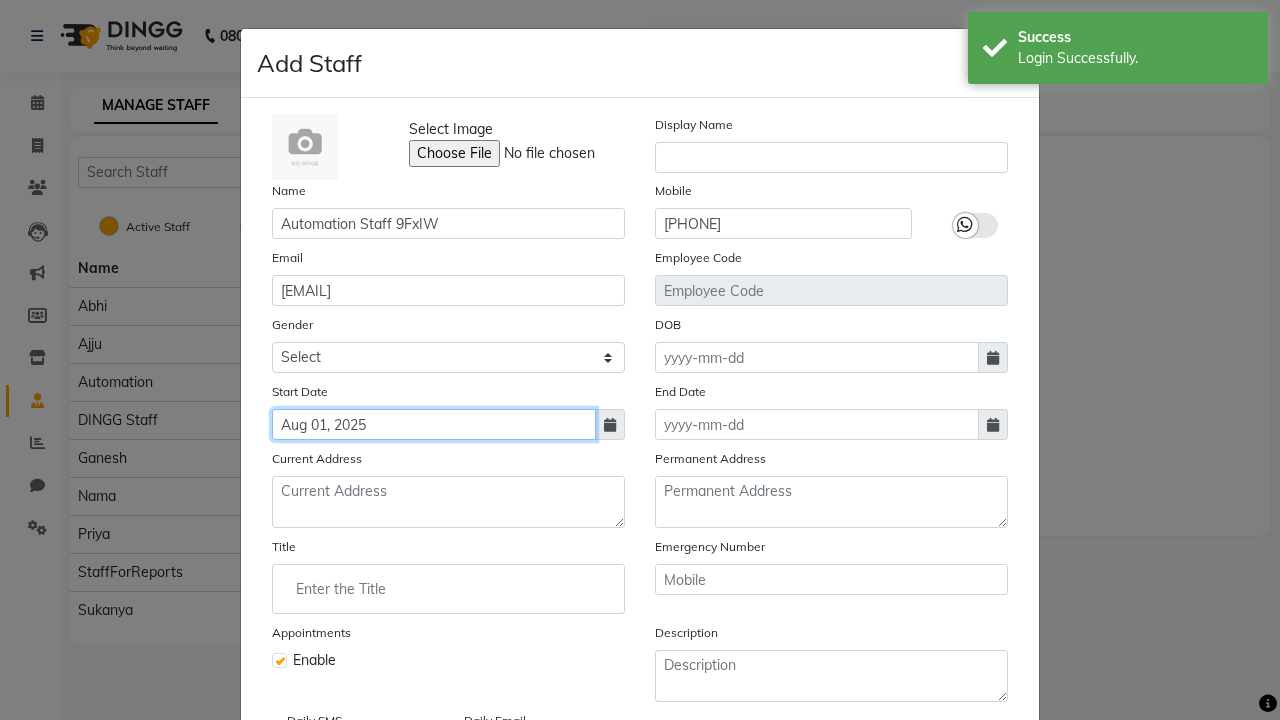 type on "Aug 01, 2025" 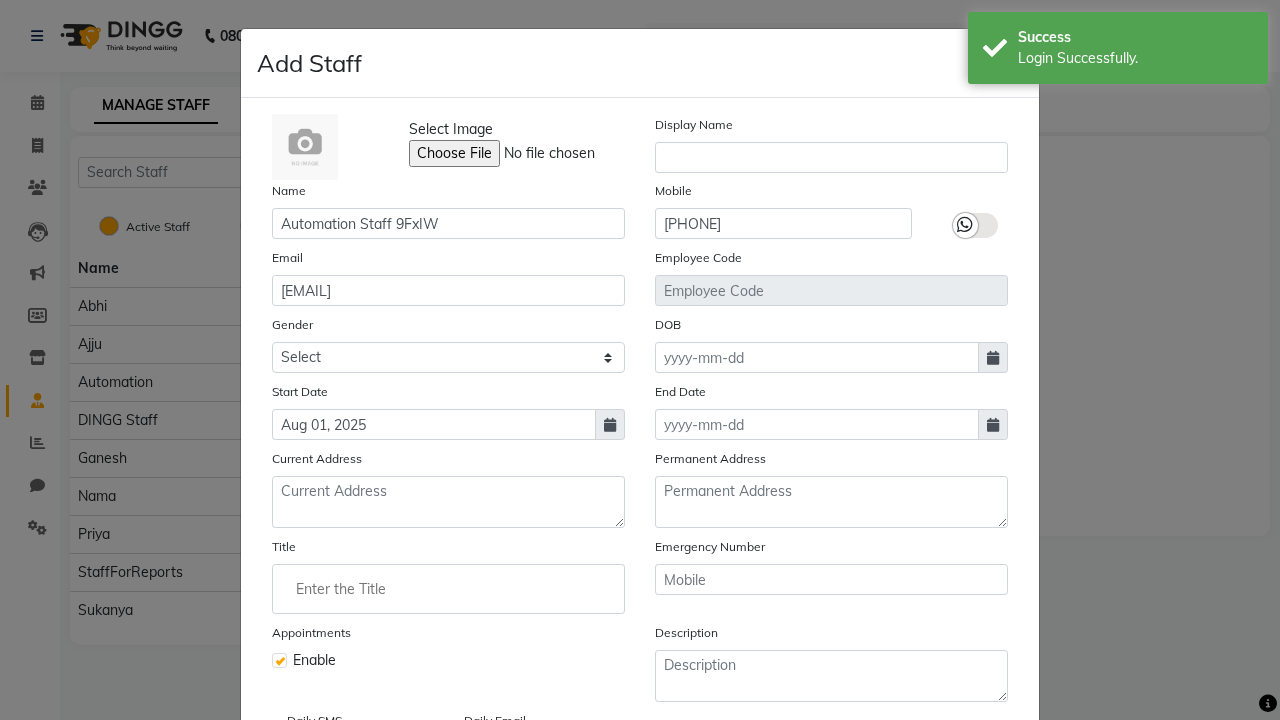 click on "Save" at bounding box center [988, 814] 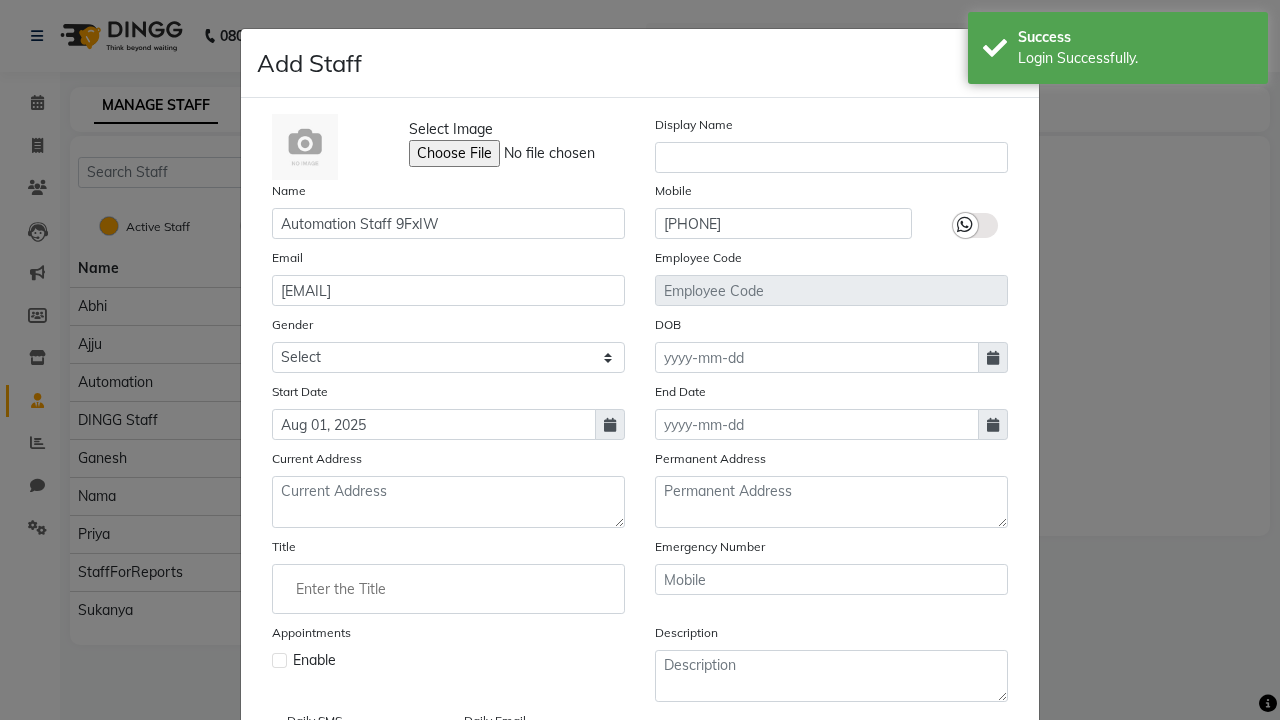 type 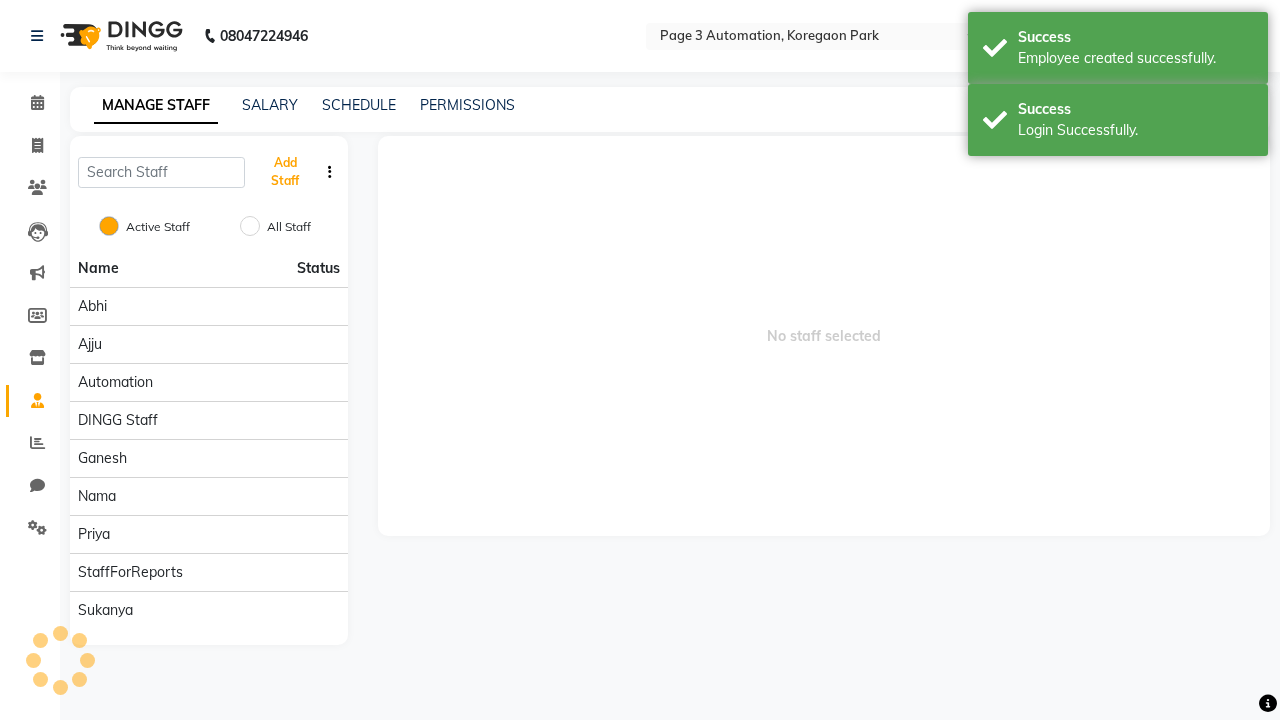 scroll, scrollTop: 162, scrollLeft: 0, axis: vertical 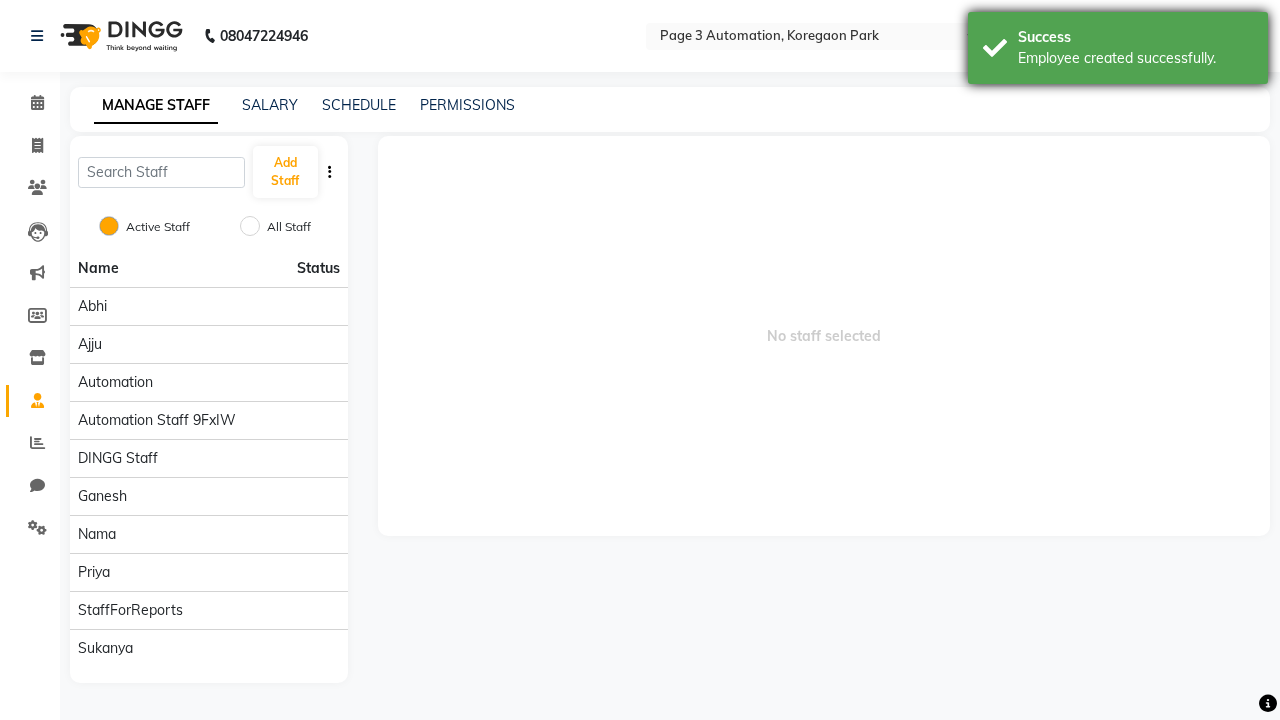 click on "Employee created successfully." at bounding box center [1135, 58] 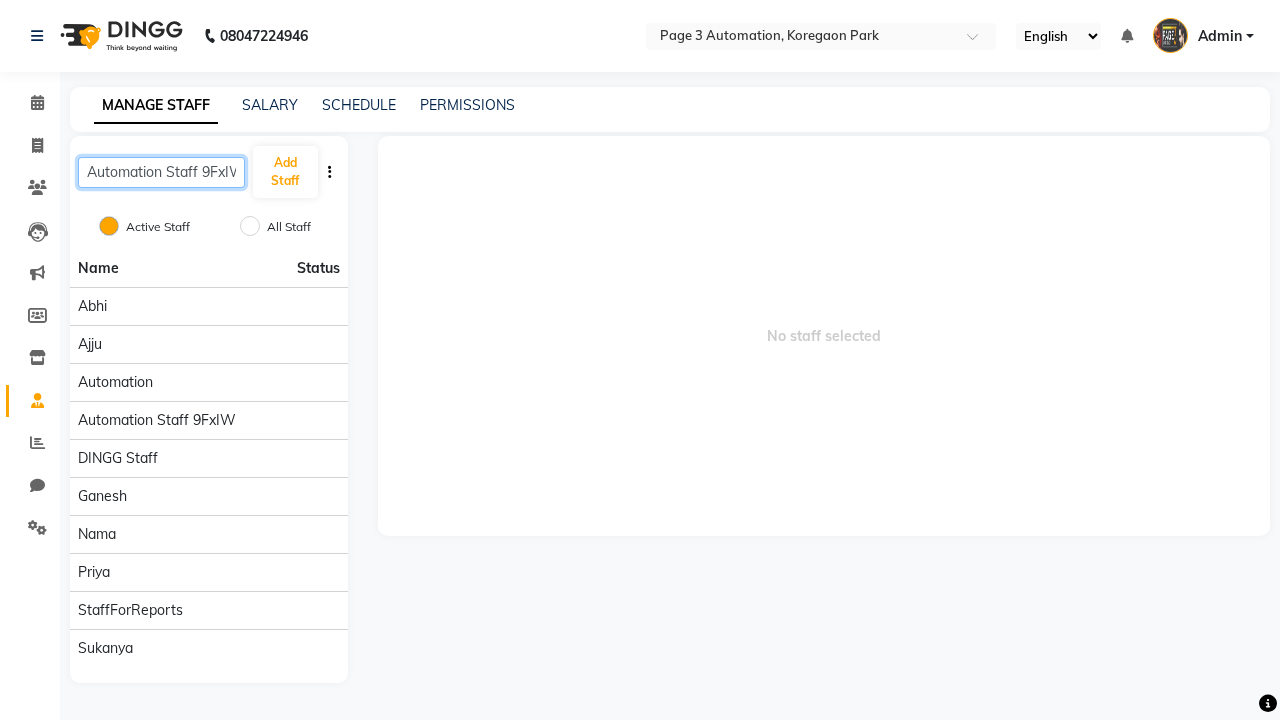 scroll, scrollTop: 0, scrollLeft: 9, axis: horizontal 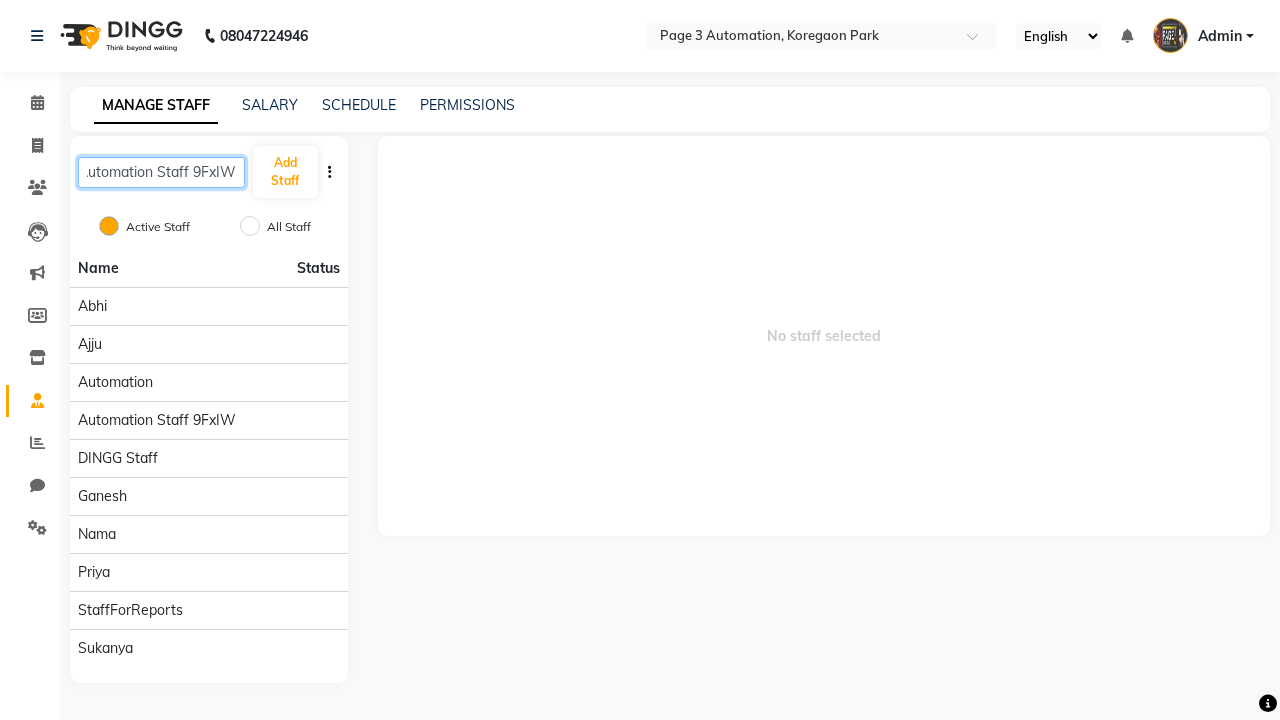 type on "Automation Staff 9FxIW" 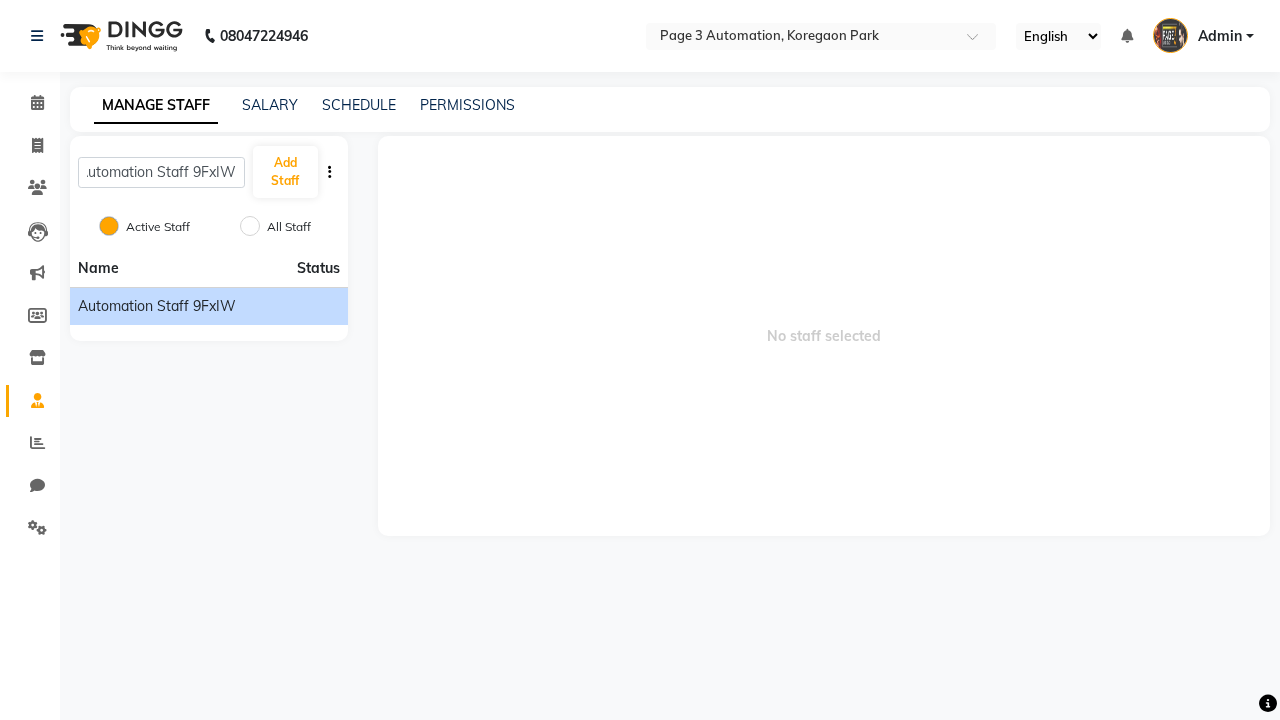 click on "Automation Staff 9FxIW" 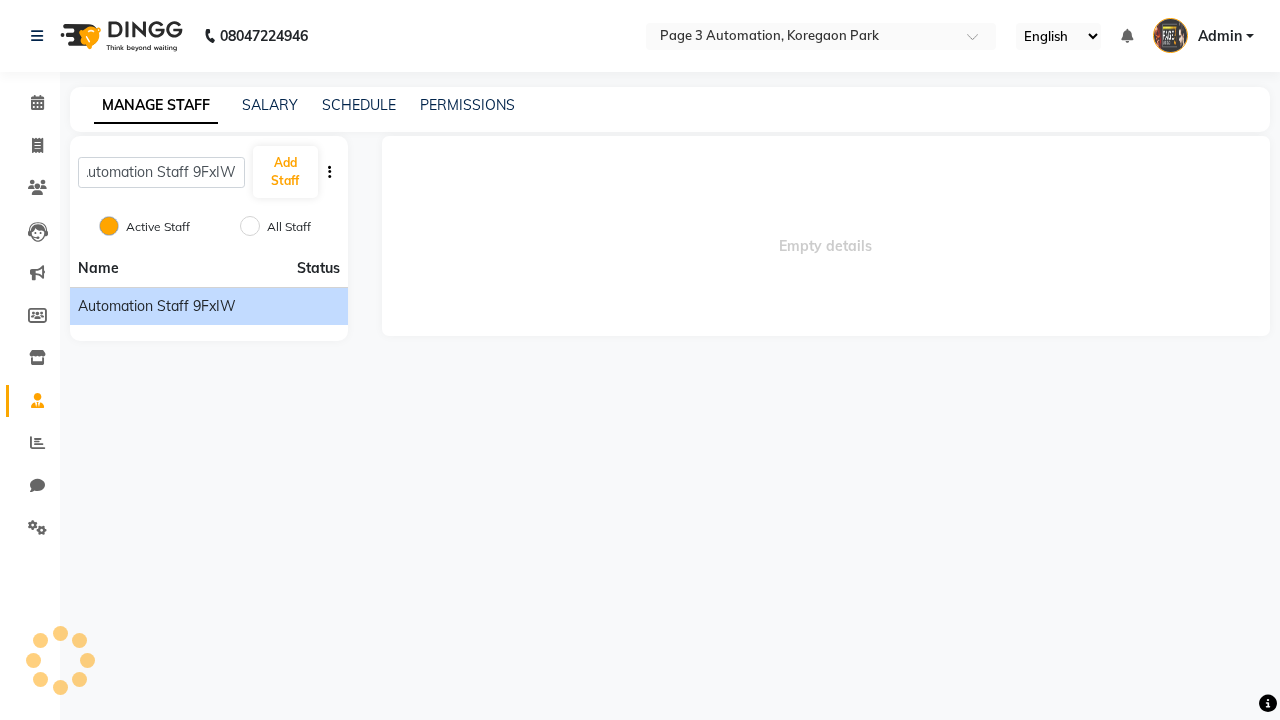 scroll, scrollTop: 0, scrollLeft: 0, axis: both 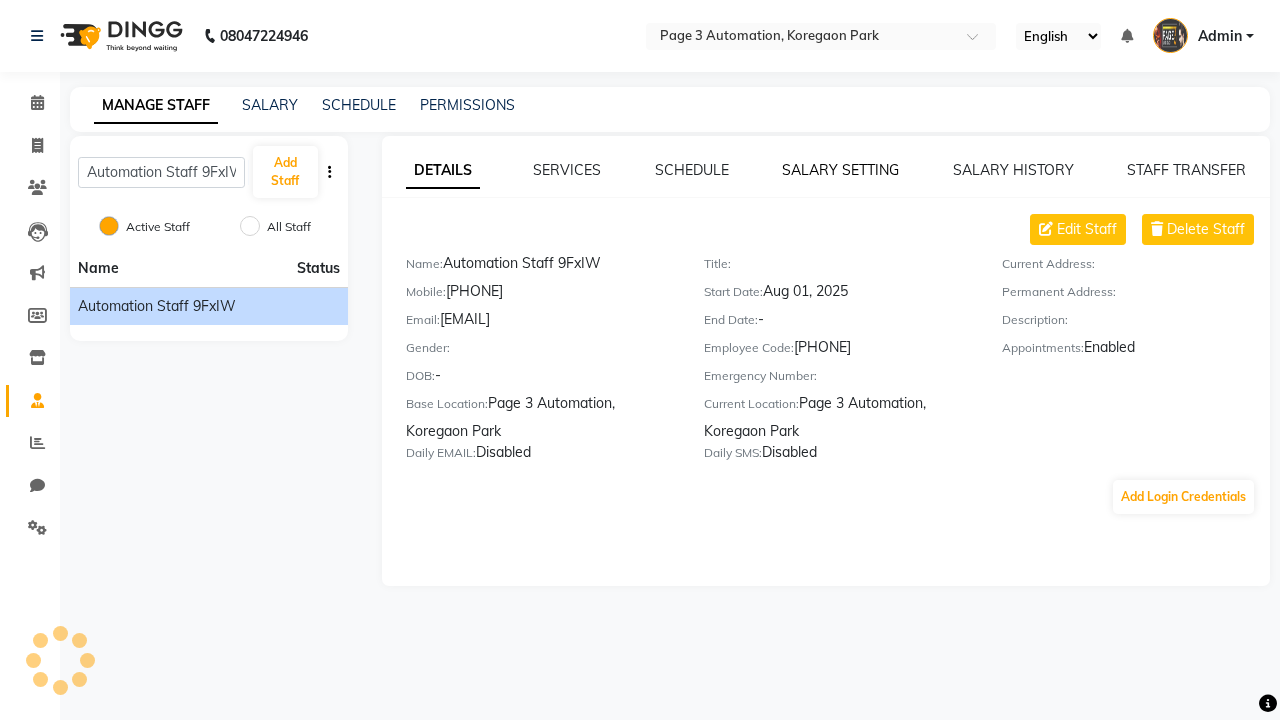 click on "SALARY SETTING" 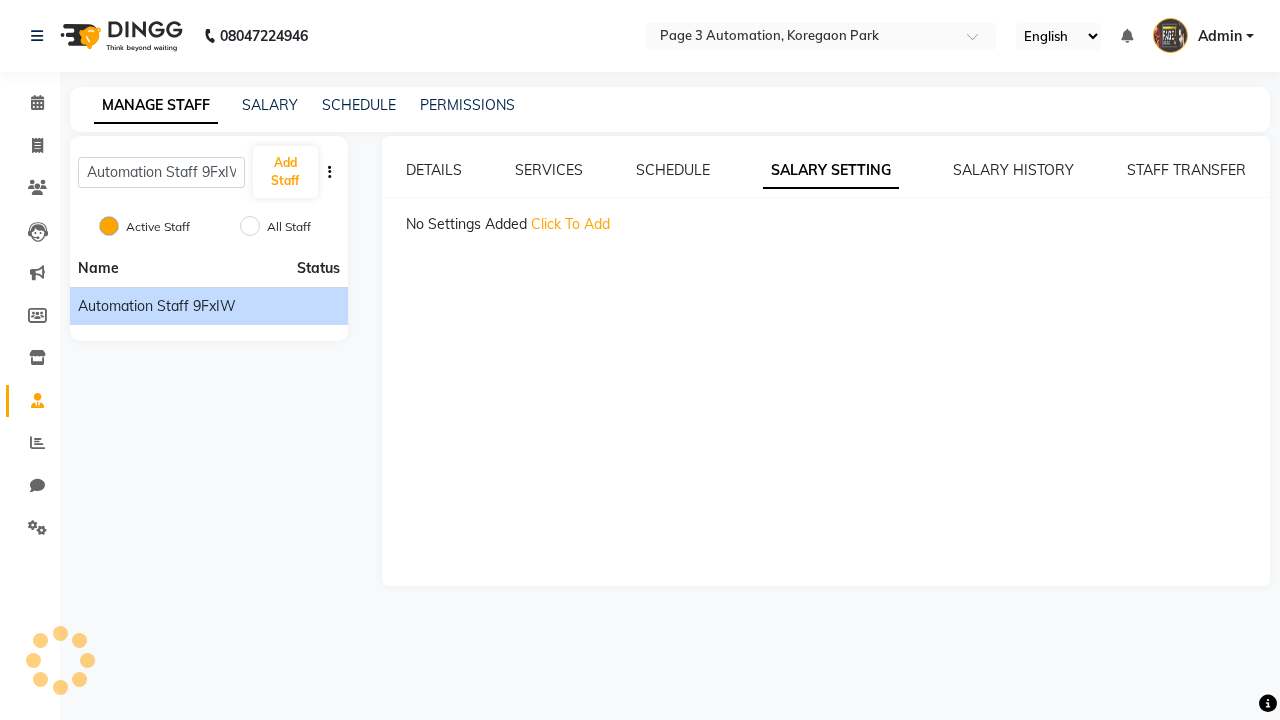 click on "Click To Add" 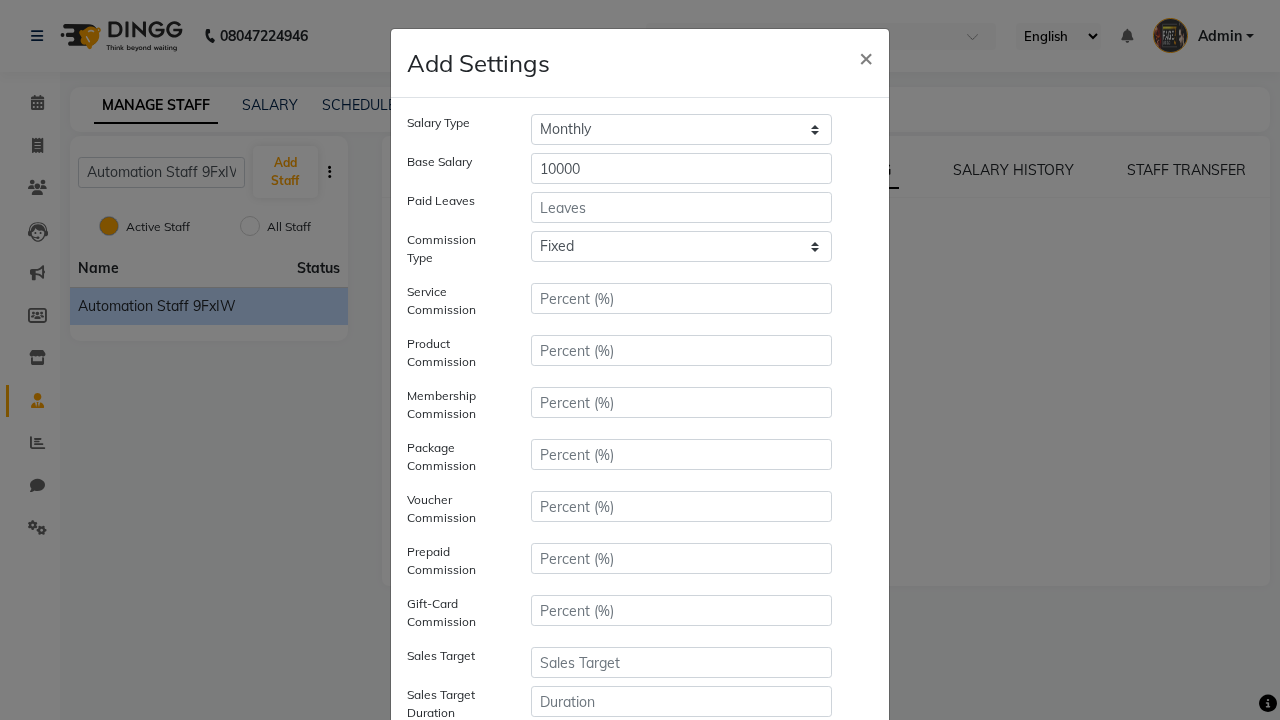 type on "10000" 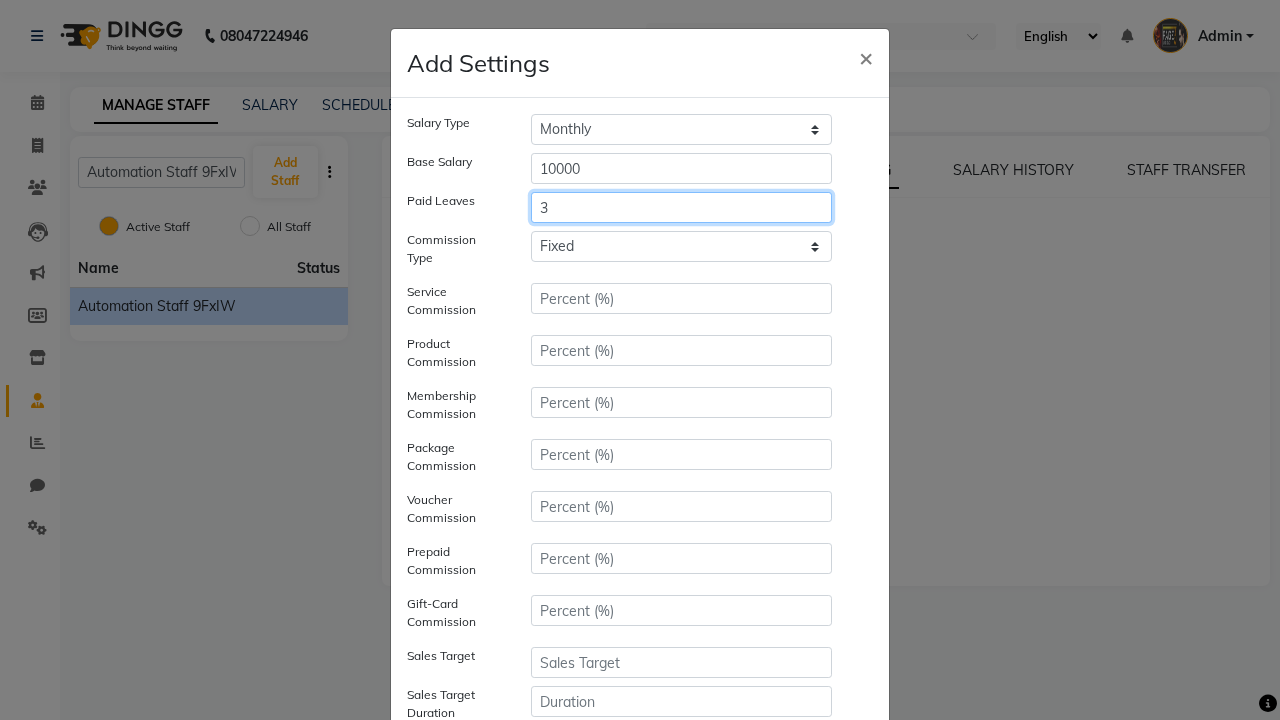 type on "3" 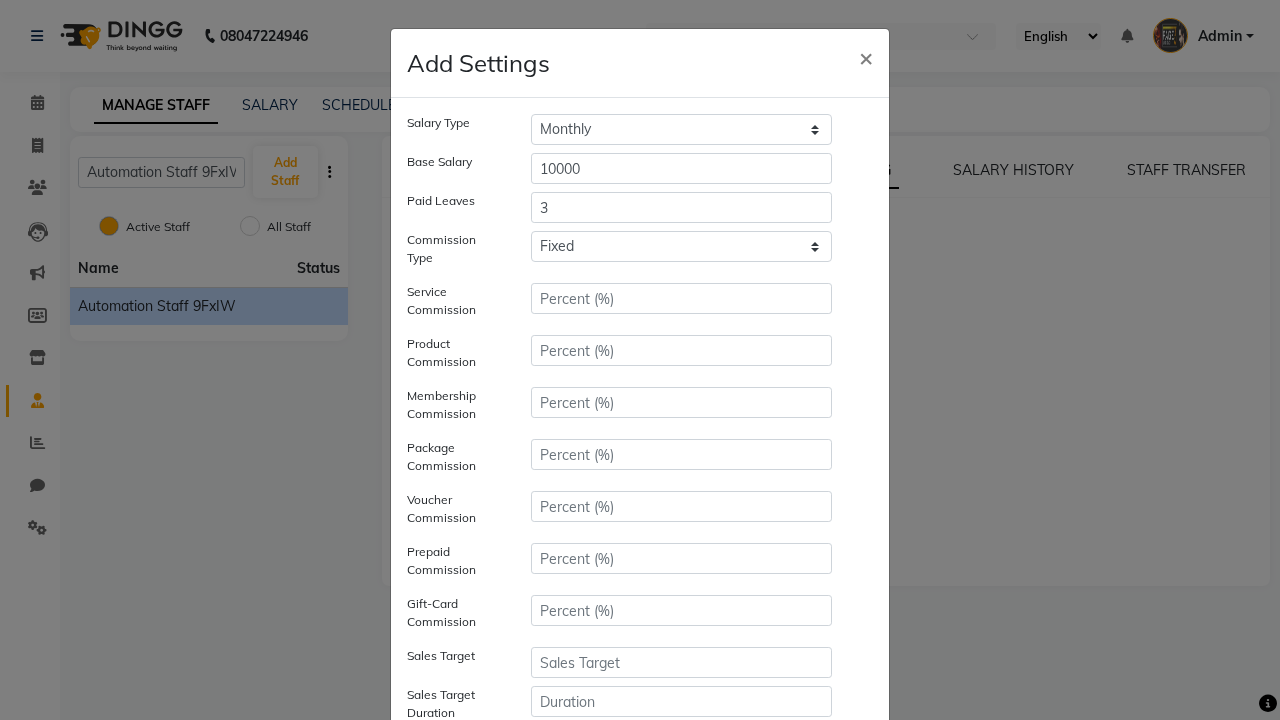 click on "Save" 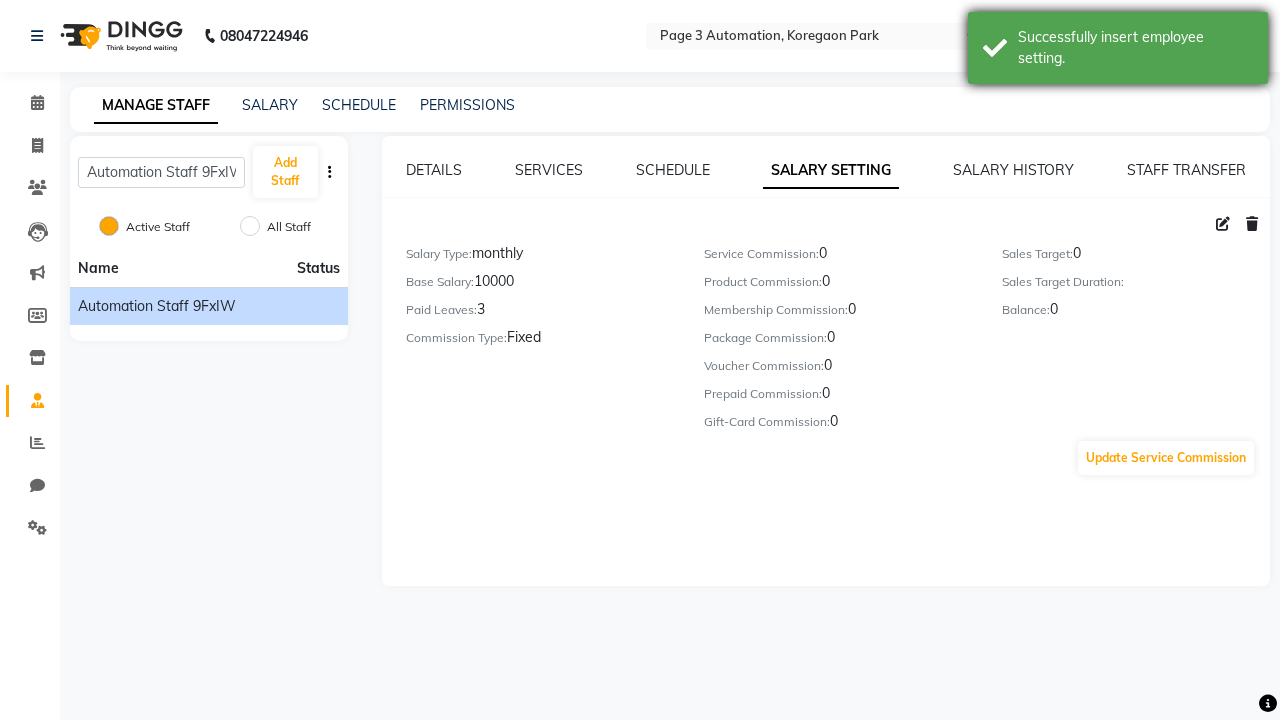 click on "Successfully insert employee setting." at bounding box center (1135, 48) 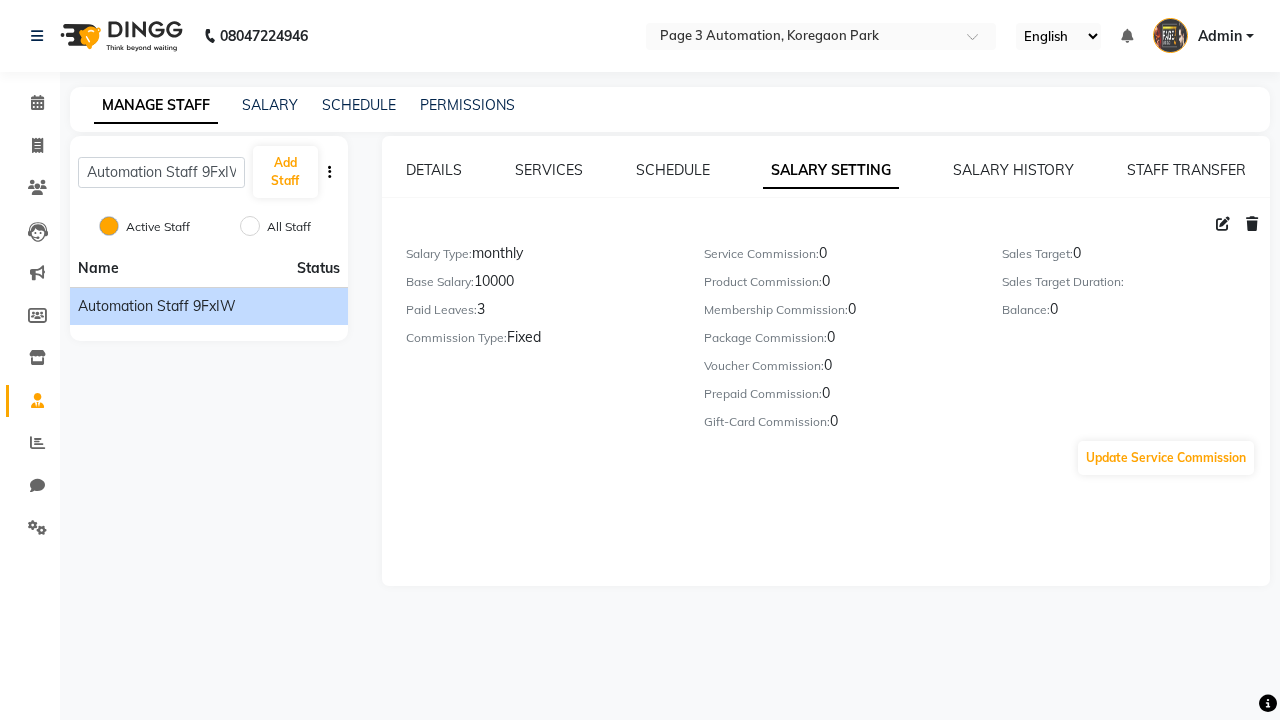 click 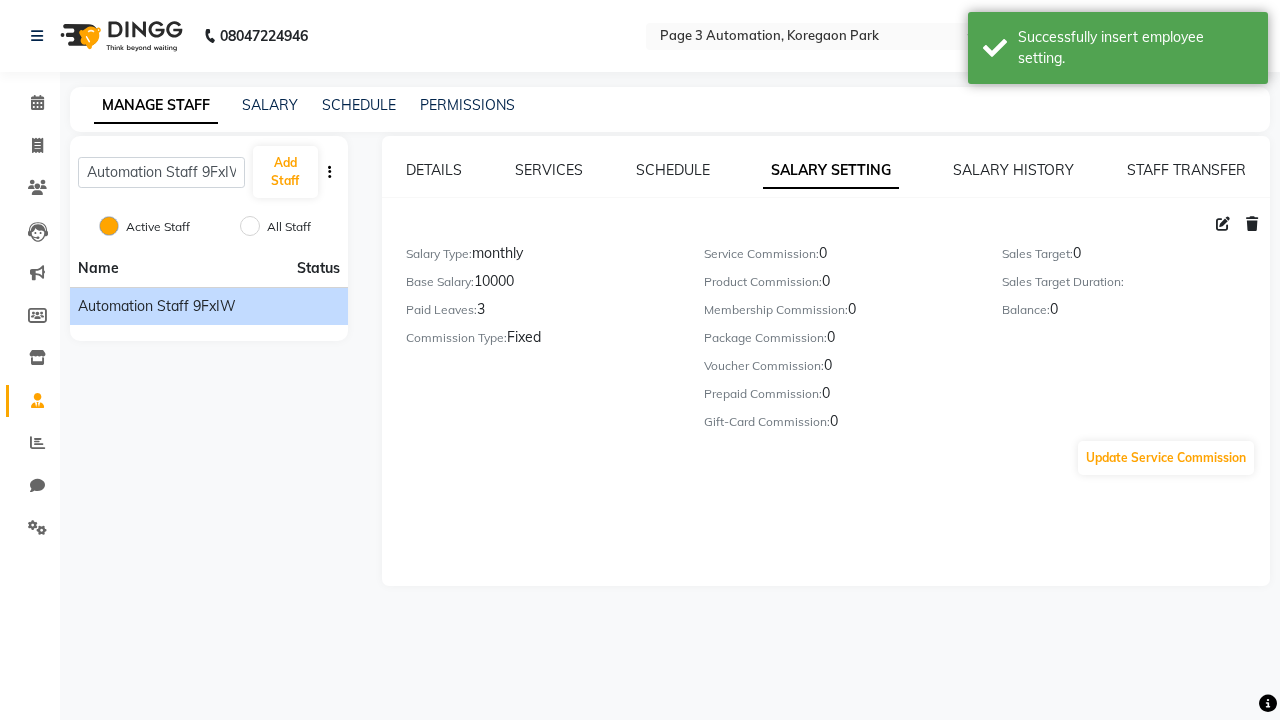 select on "monthly" 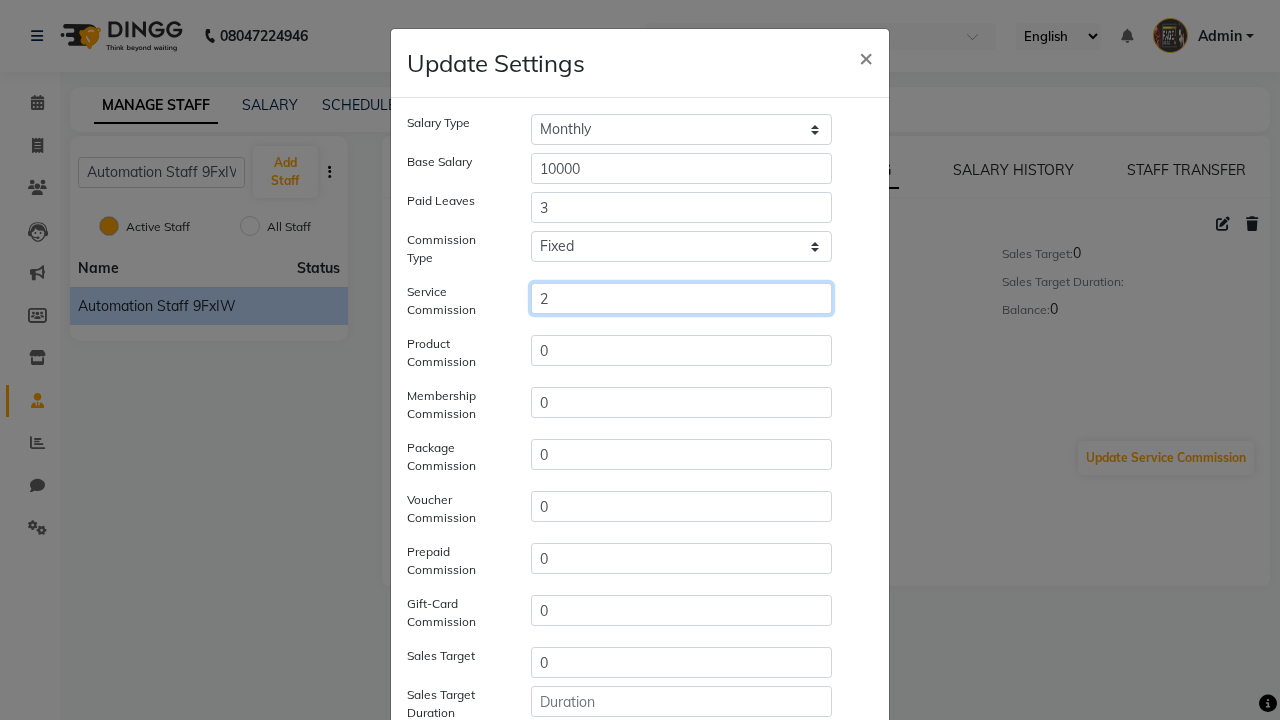 type on "2" 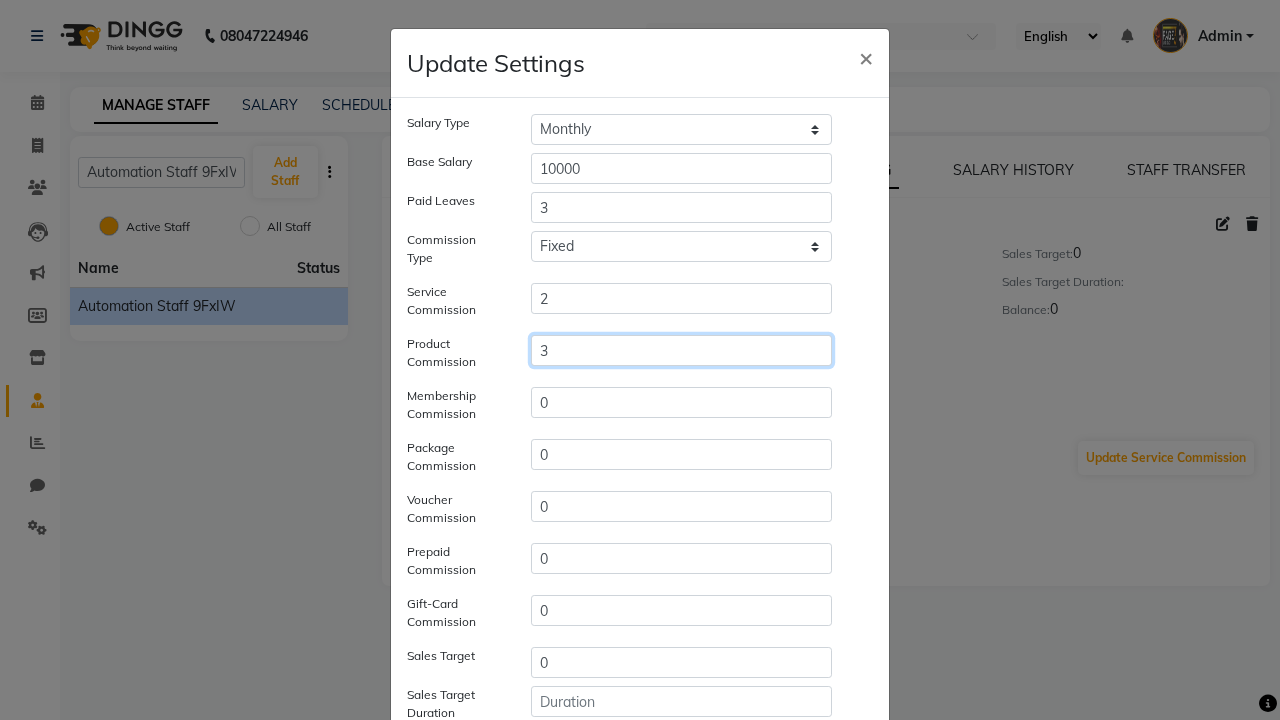 type on "3" 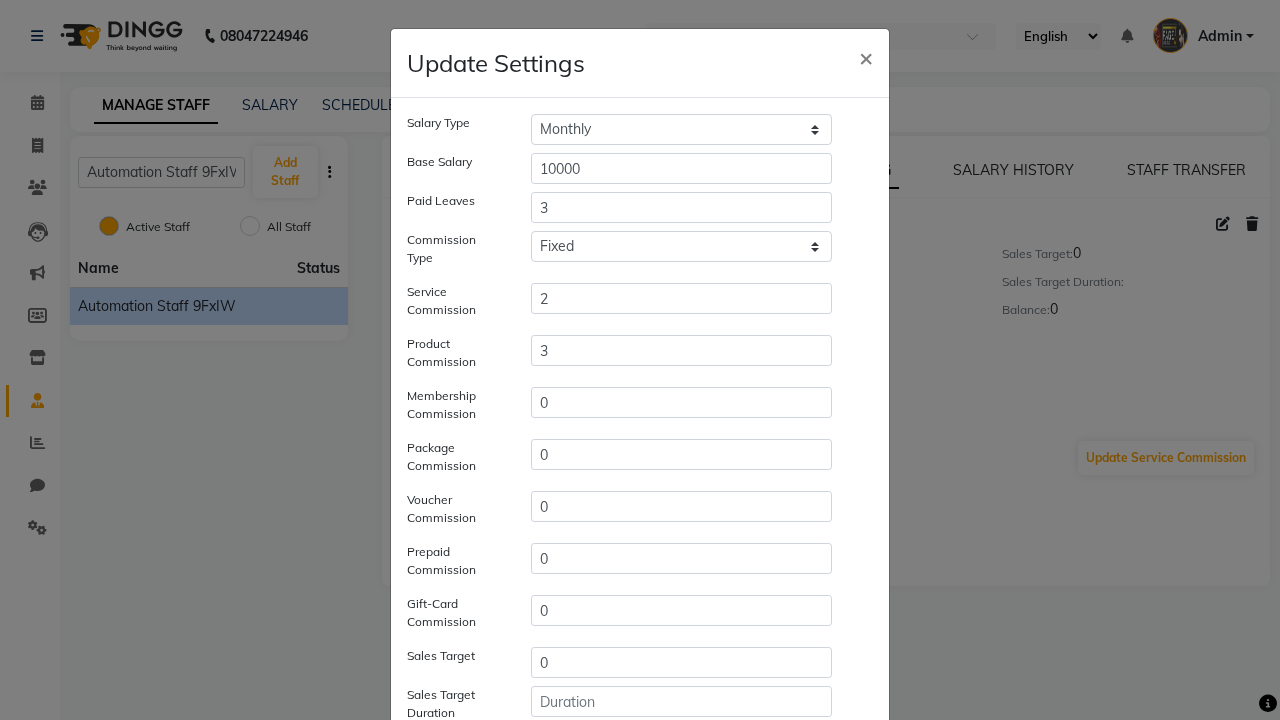click on "Save" 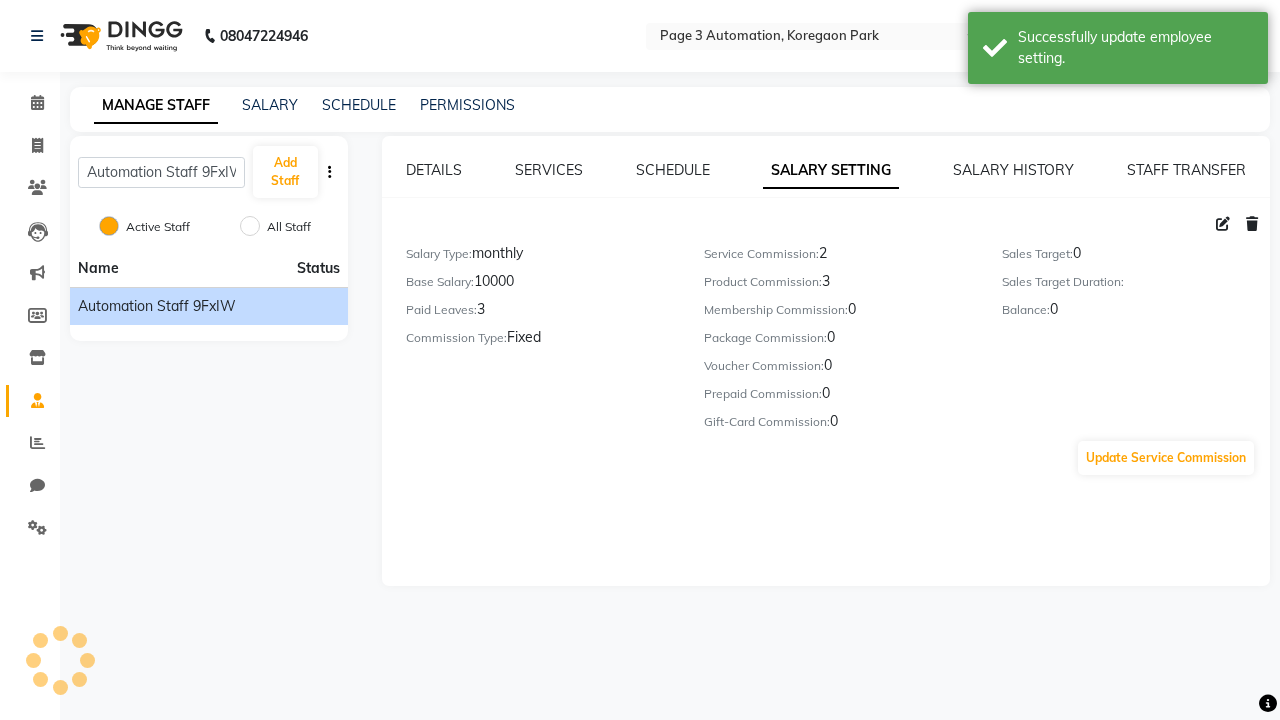 scroll, scrollTop: 259, scrollLeft: 0, axis: vertical 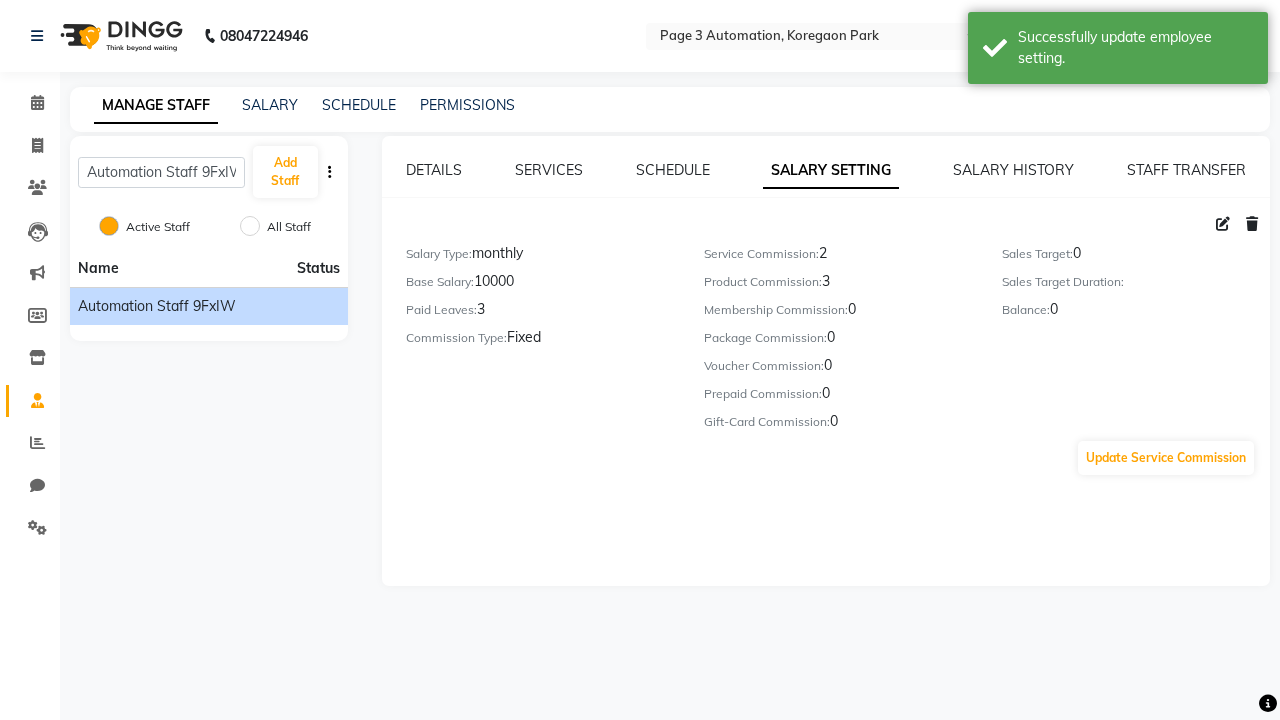 click on "Successfully update employee setting." at bounding box center [1135, 48] 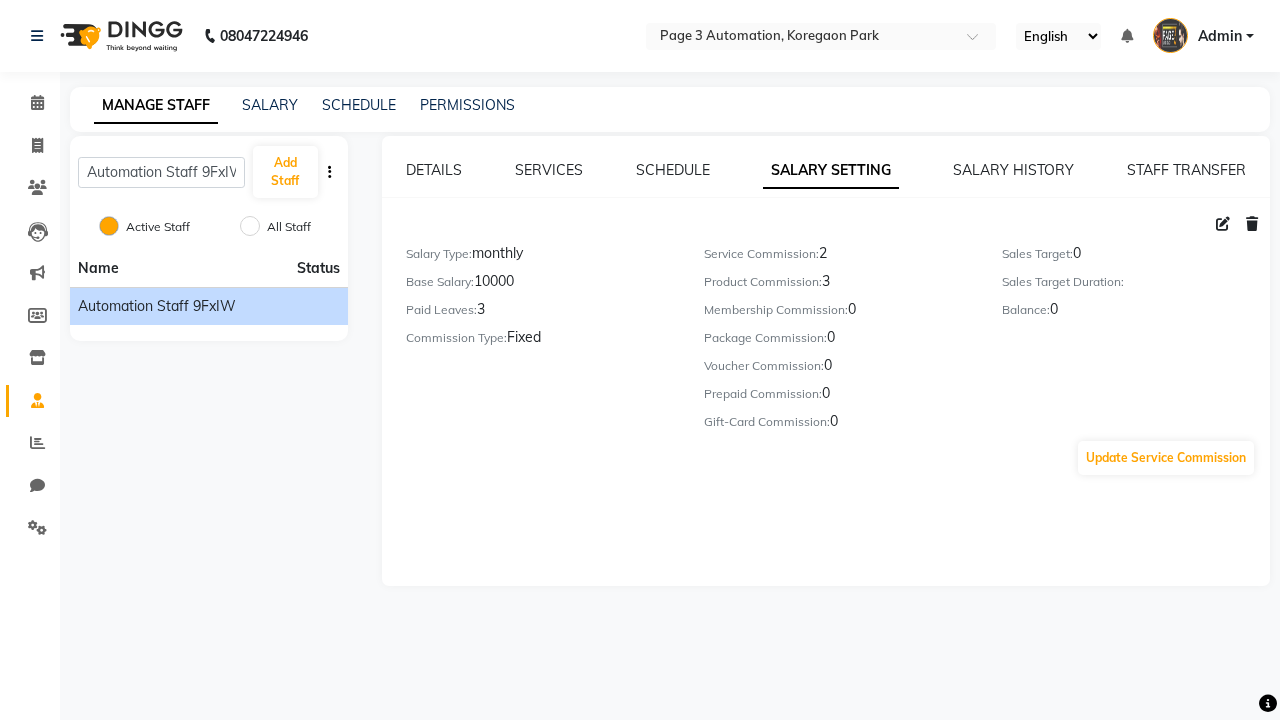 click 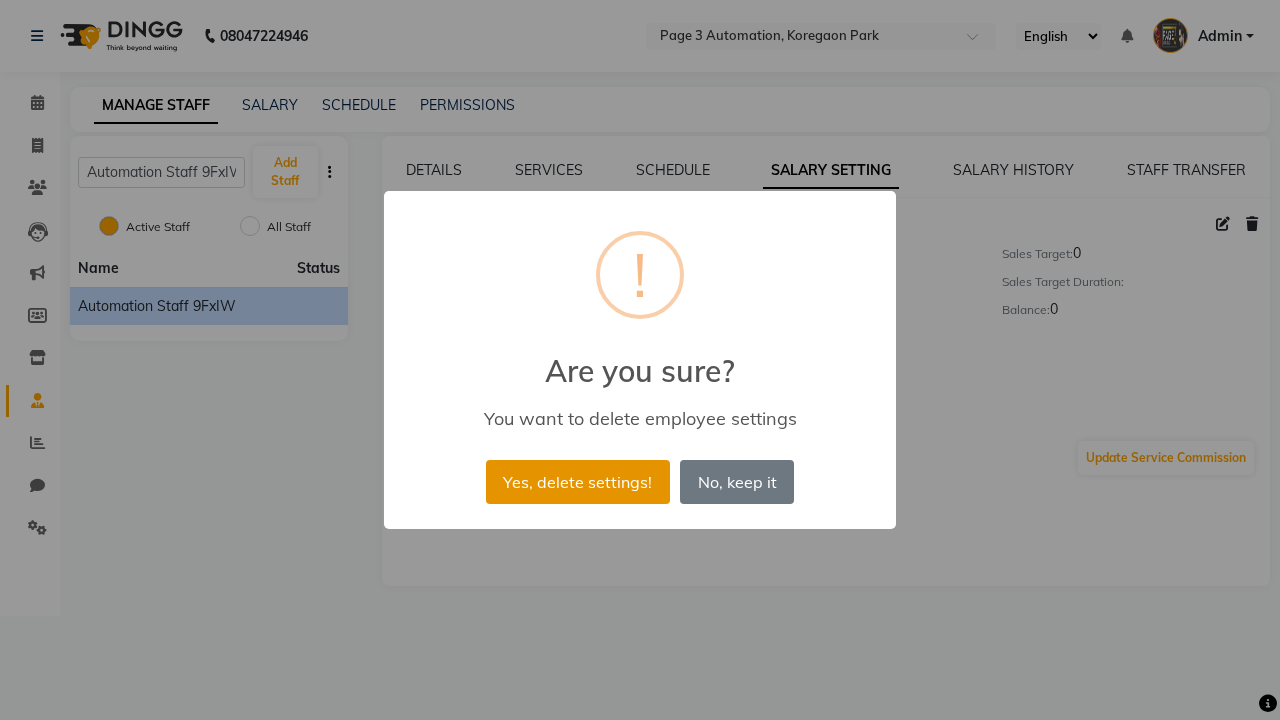 click on "Yes, delete settings!" at bounding box center [578, 482] 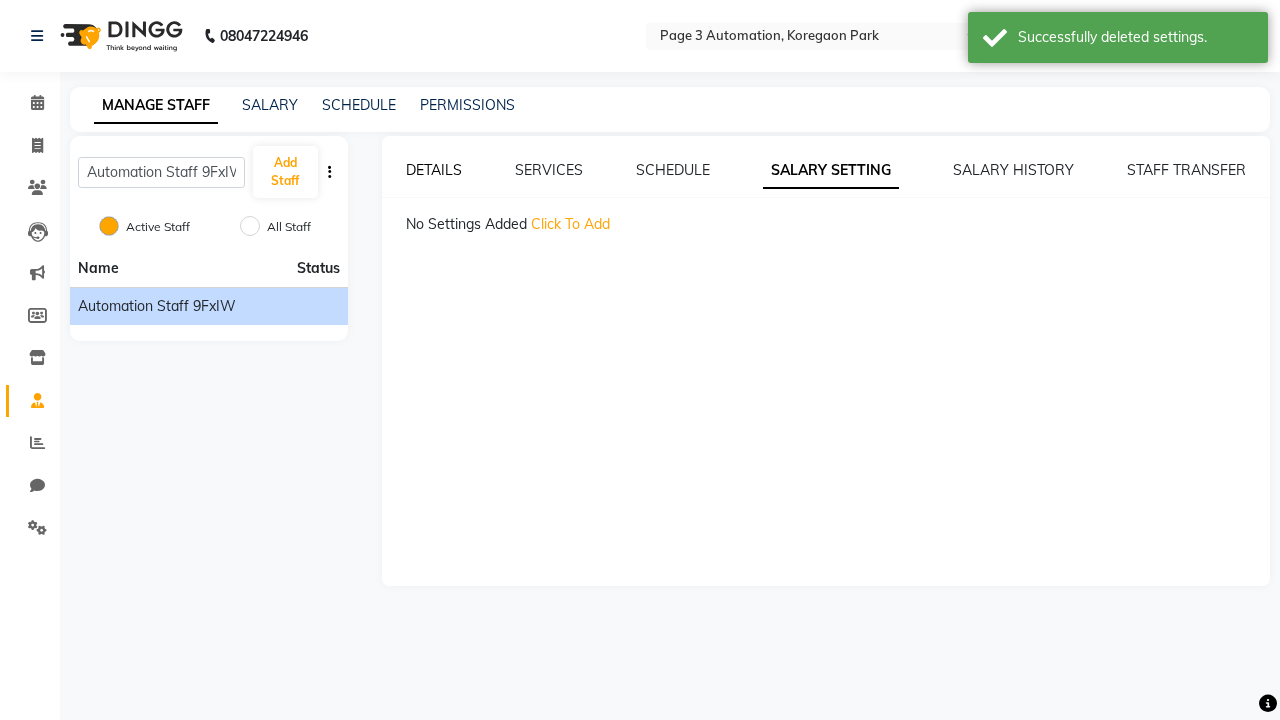 click on "Successfully deleted settings." at bounding box center (1135, 37) 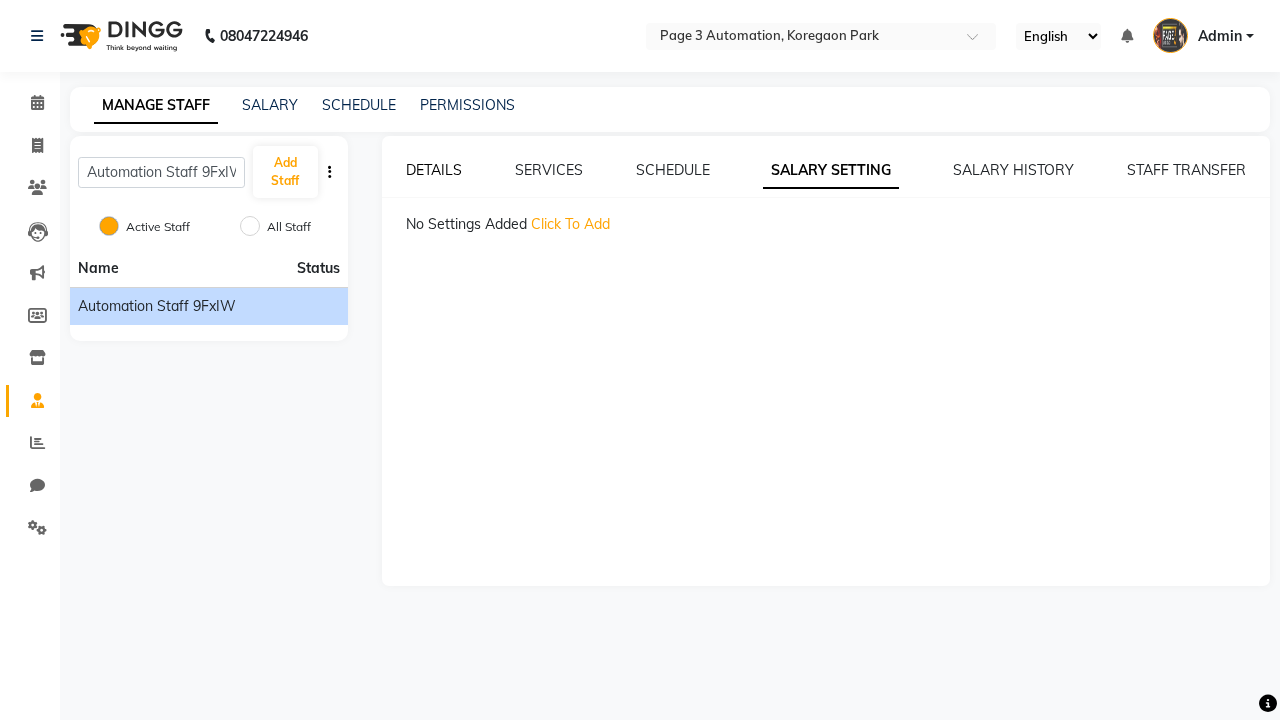 click on "DETAILS" 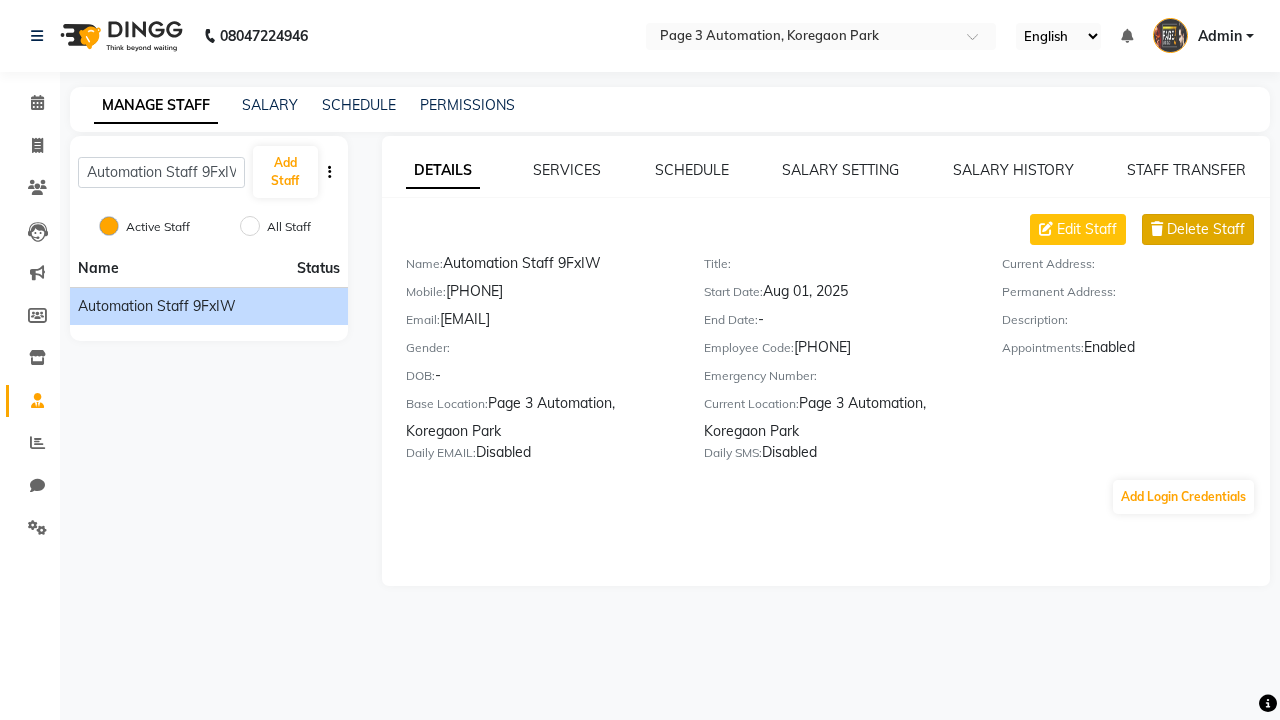 click on "Delete Staff" 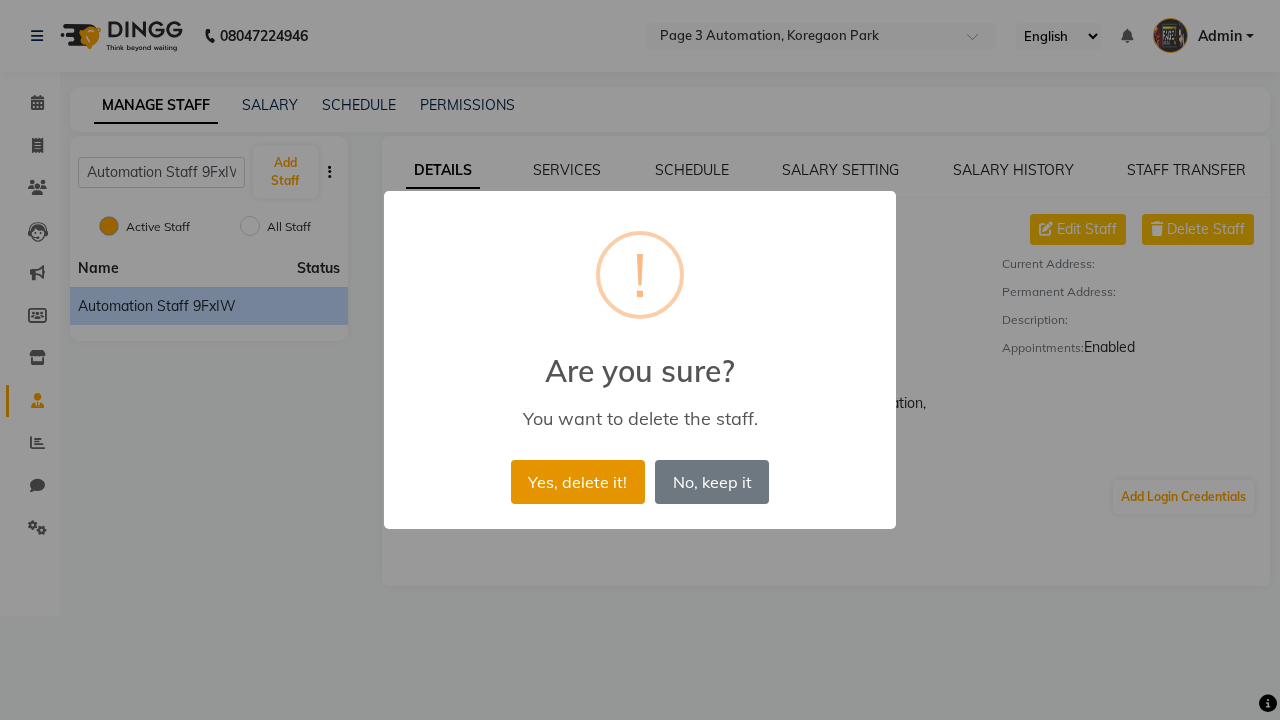click on "Yes, delete it!" at bounding box center [578, 482] 